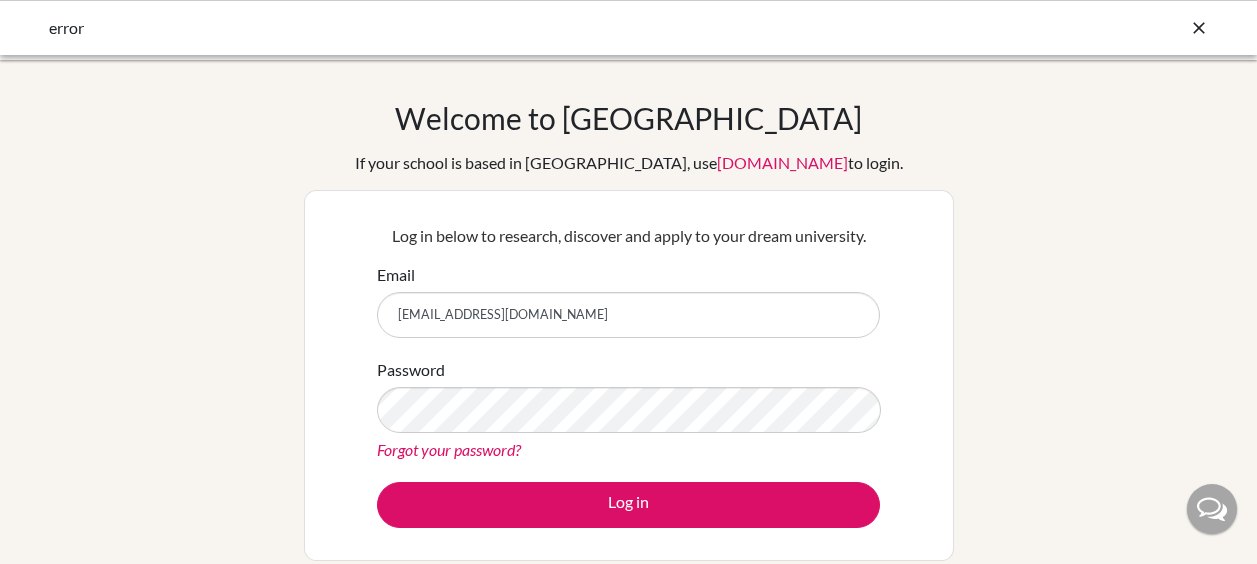 scroll, scrollTop: 200, scrollLeft: 0, axis: vertical 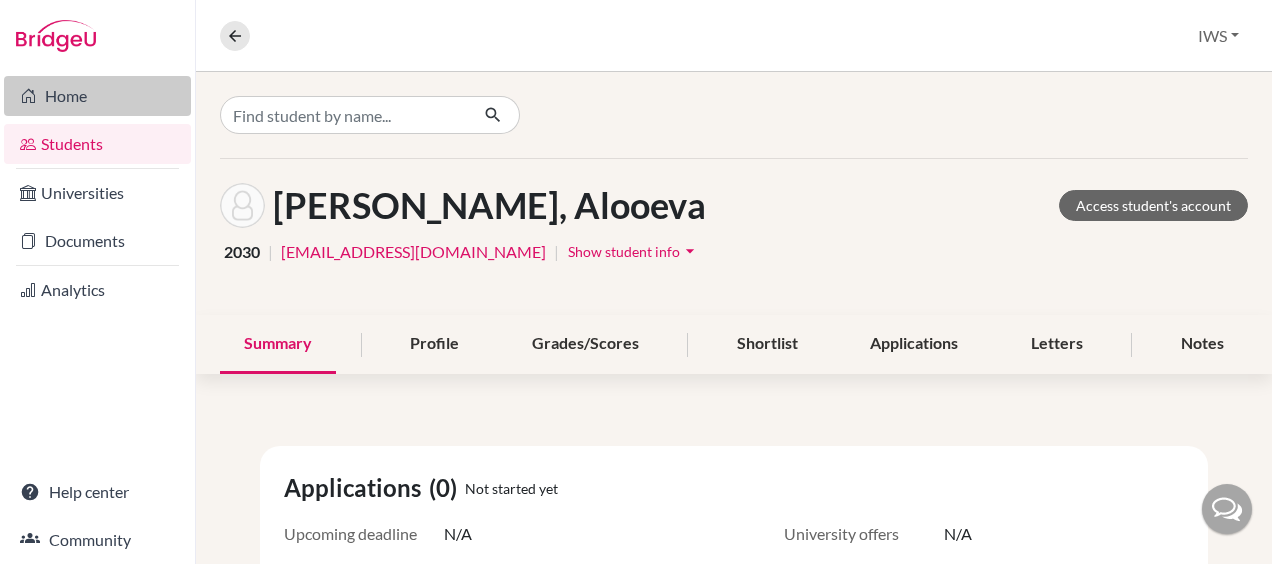 click on "Home" at bounding box center [97, 96] 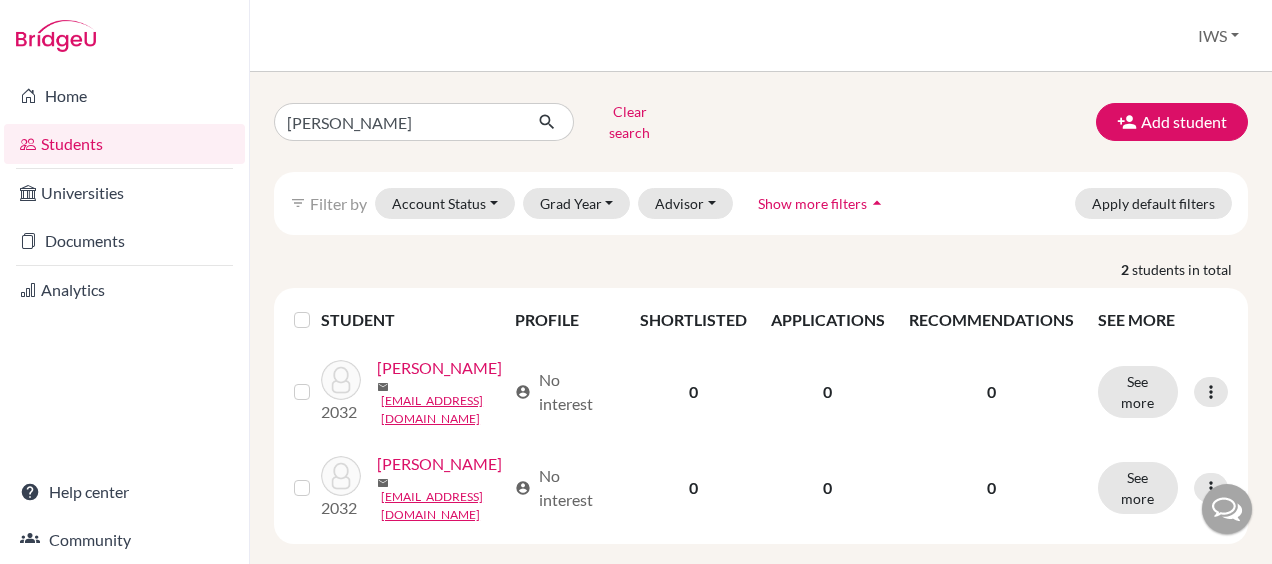 scroll, scrollTop: 0, scrollLeft: 0, axis: both 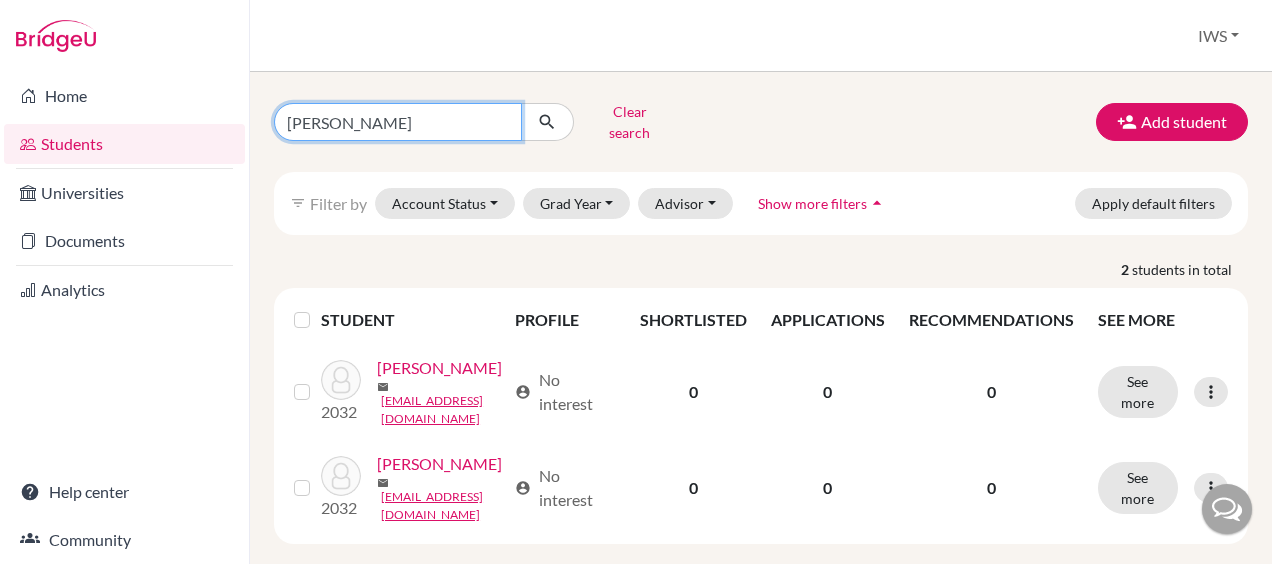 drag, startPoint x: 446, startPoint y: 120, endPoint x: 272, endPoint y: 115, distance: 174.07182 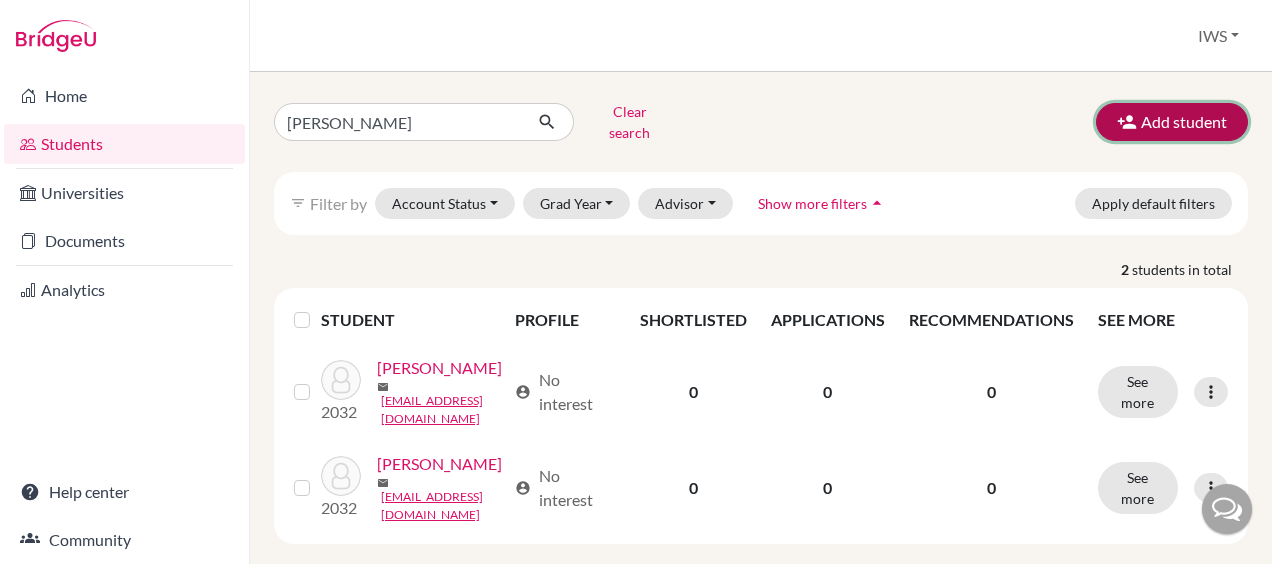 click on "Add student" at bounding box center [1172, 122] 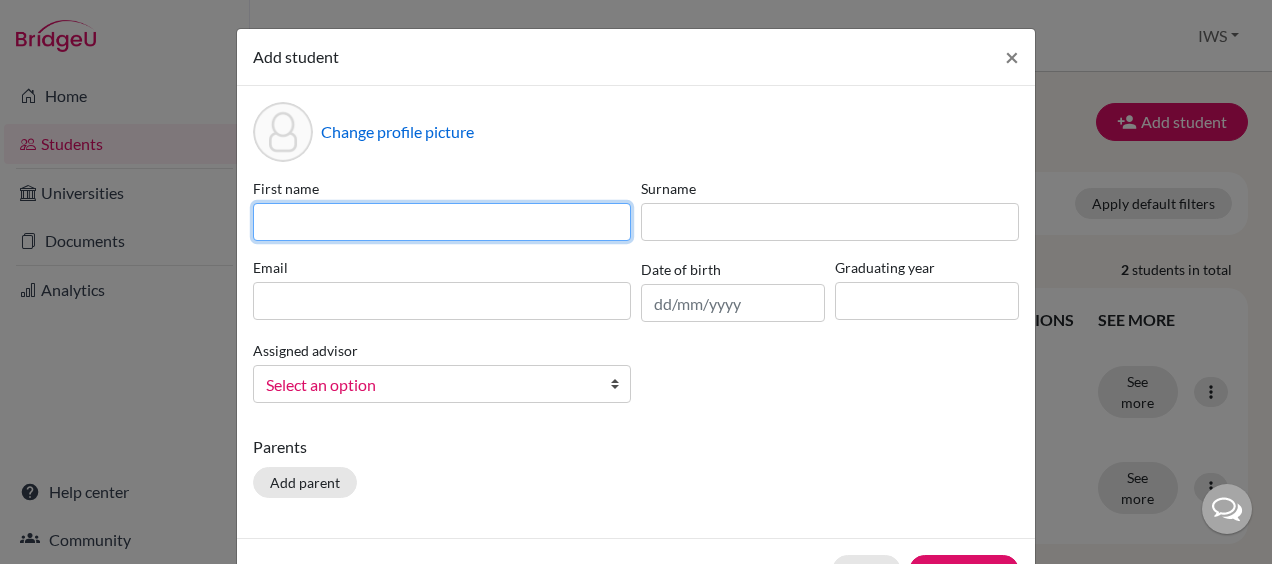 click at bounding box center [442, 222] 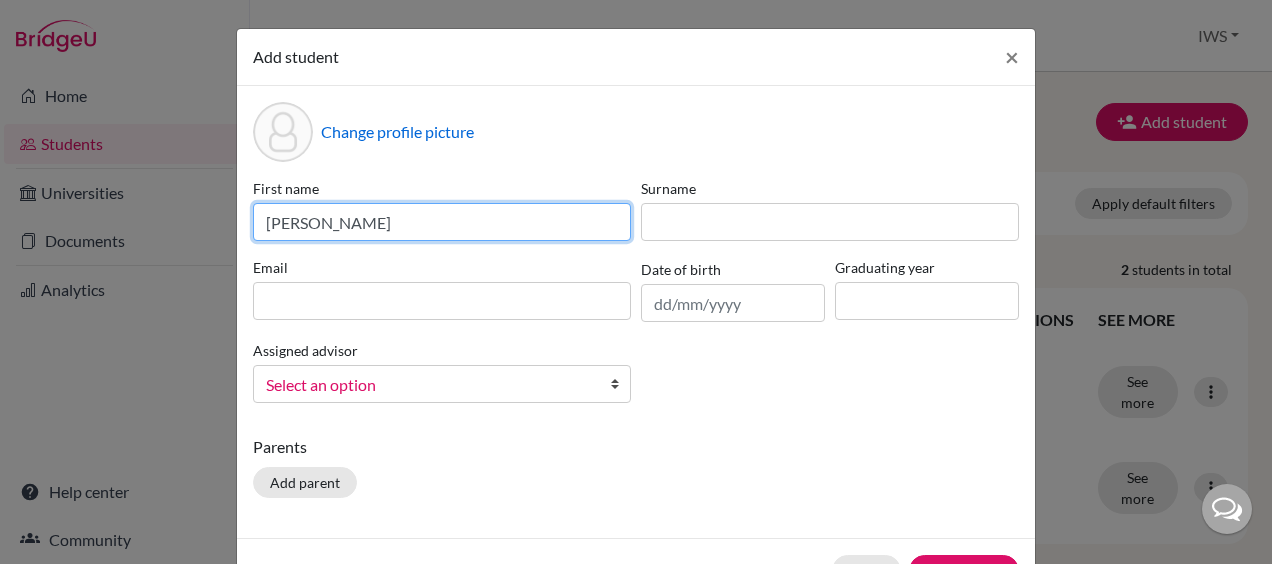 type on "[PERSON_NAME]" 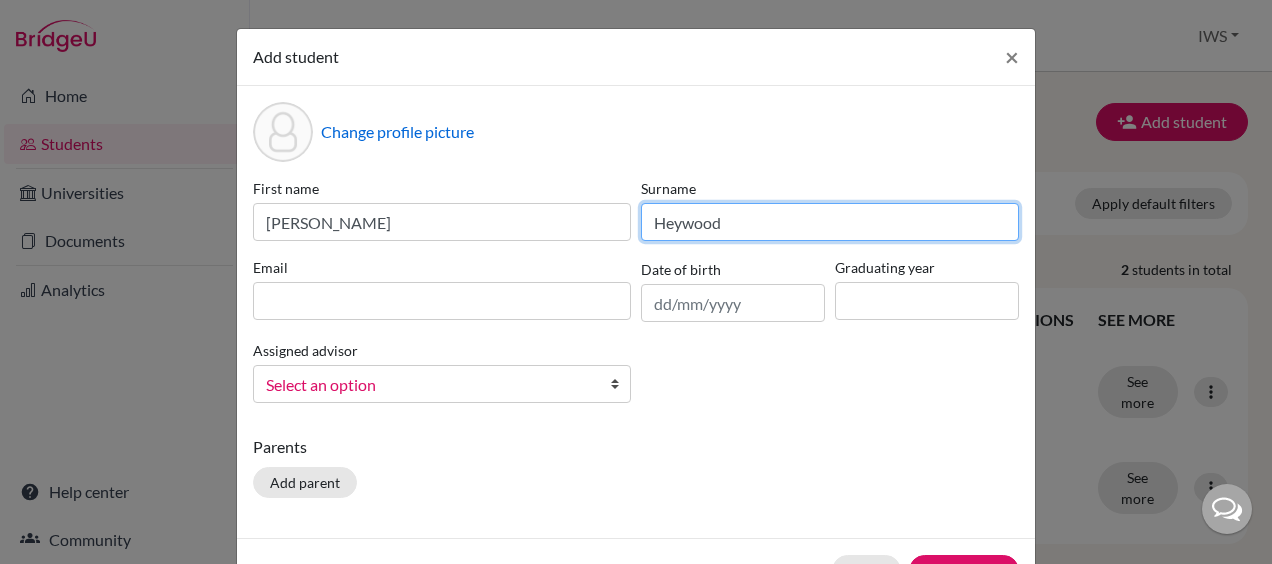 type on "Heywood" 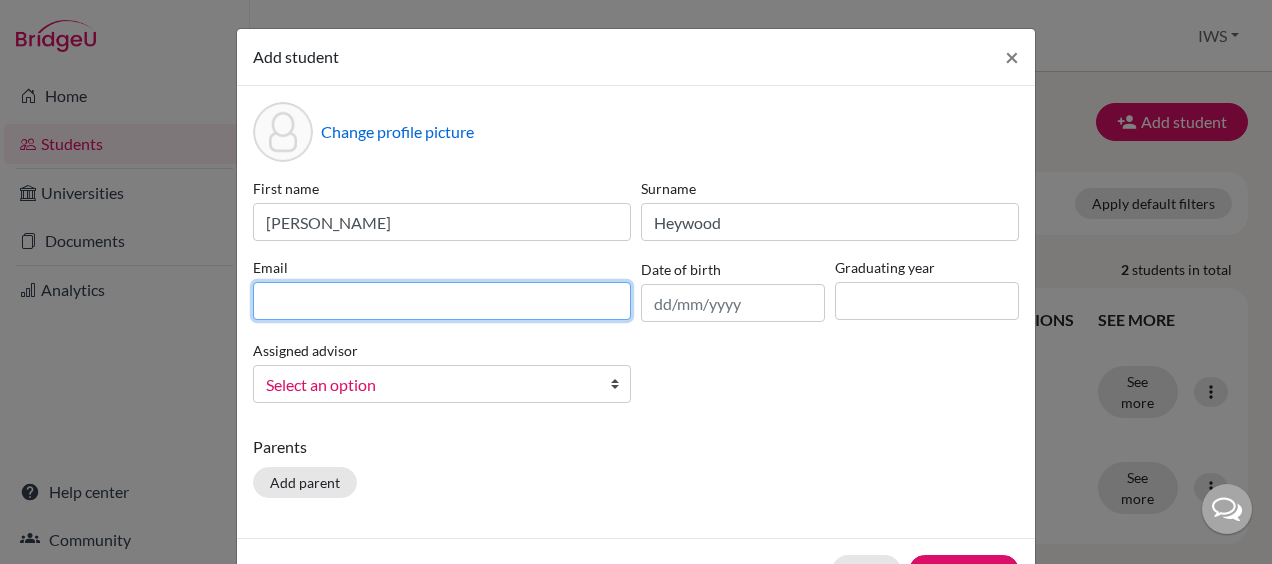 click at bounding box center (442, 301) 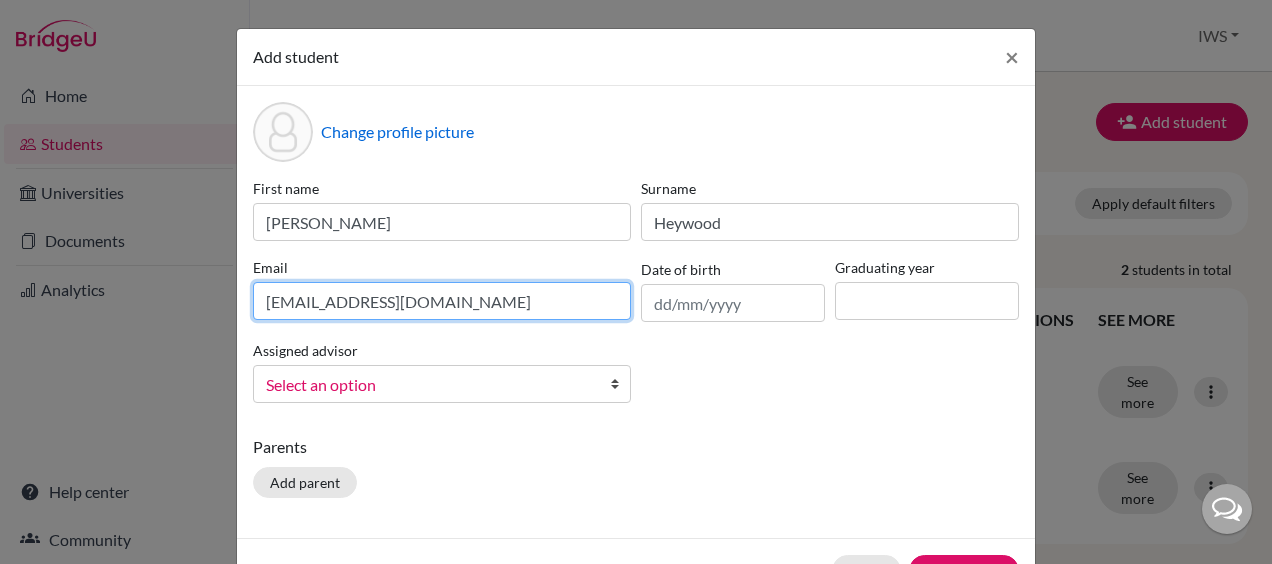 type on "[EMAIL_ADDRESS][DOMAIN_NAME]" 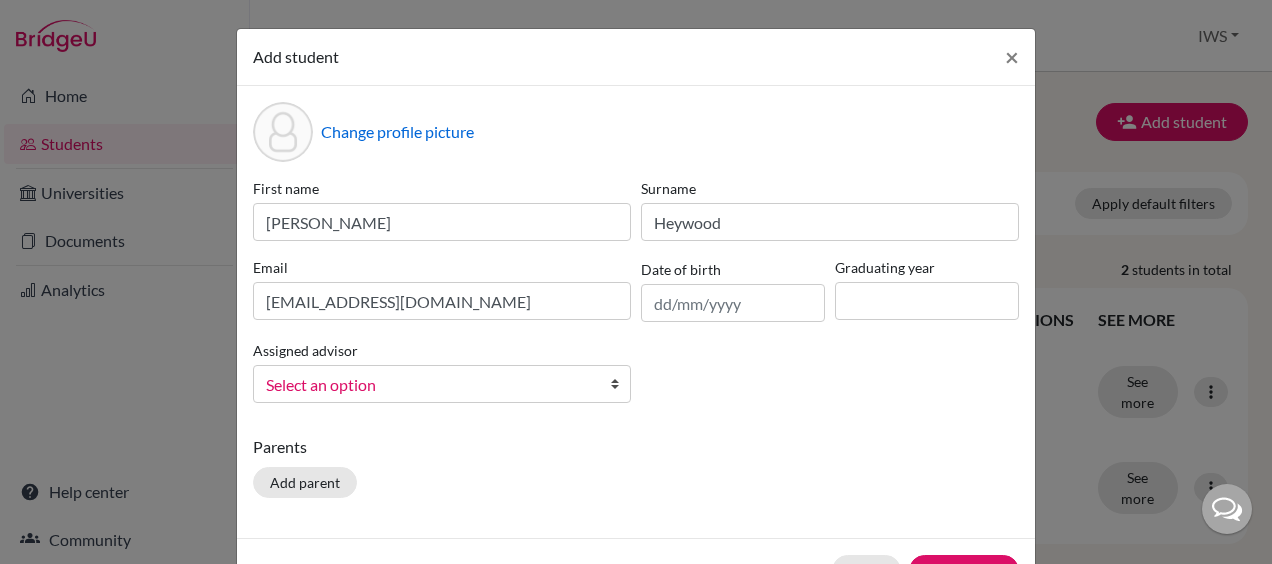 click on "First name [PERSON_NAME] Surname [PERSON_NAME] Email [EMAIL_ADDRESS][DOMAIN_NAME] Date of birth Graduating year Assigned advisor [PERSON_NAME], [PERSON_NAME], [PERSON_NAME], [PERSON_NAME], [PERSON_NAME], [PERSON_NAME], [PERSON_NAME], [PERSON_NAME], [PERSON_NAME], [PERSON_NAME], [PERSON_NAME], [PERSON_NAME], [PERSON_NAME], [PERSON_NAME], [PERSON_NAME], [PERSON_NAME], [PERSON_NAME], [PERSON_NAME], [PERSON_NAME], Kseniia [PERSON_NAME], Melis
Select an option" at bounding box center (636, 298) 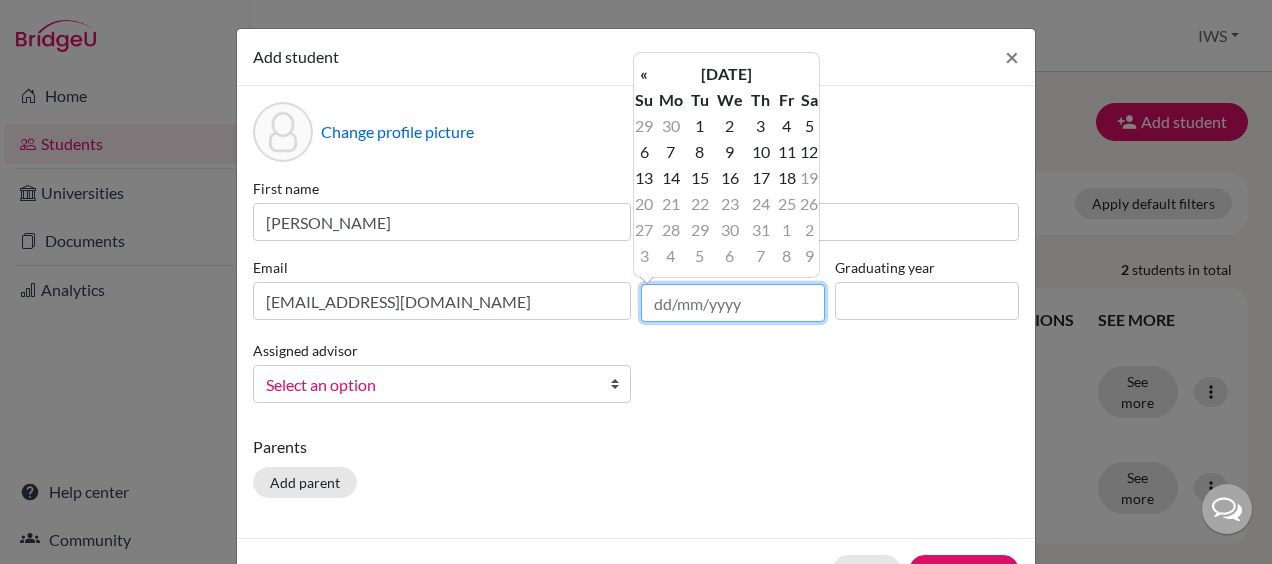 click at bounding box center [733, 303] 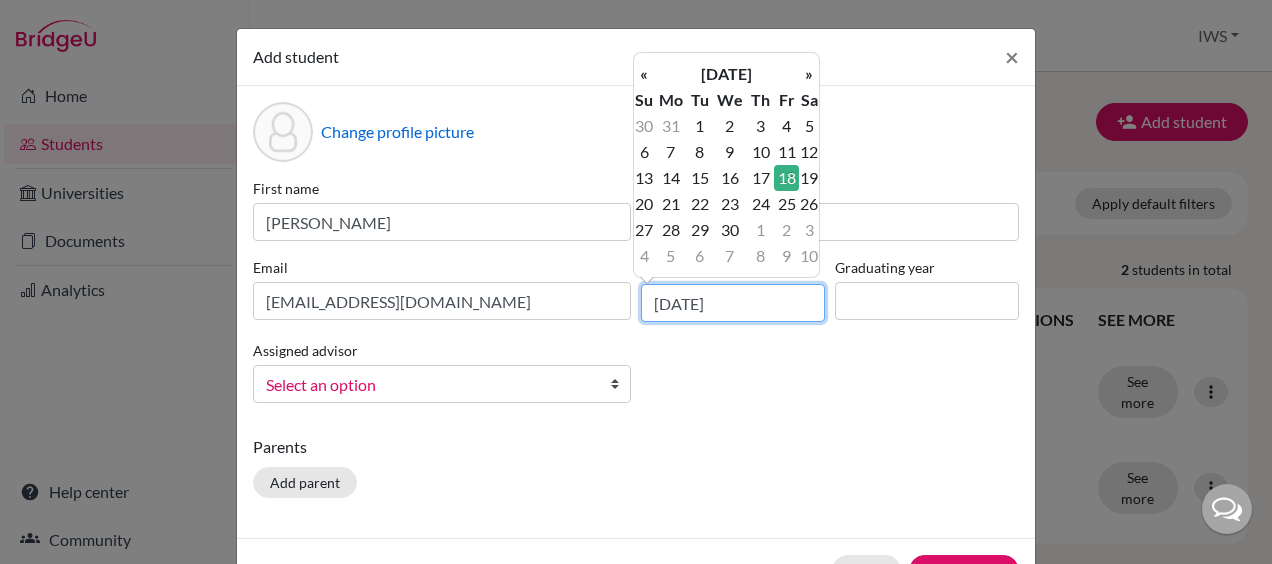 type on "[DATE]" 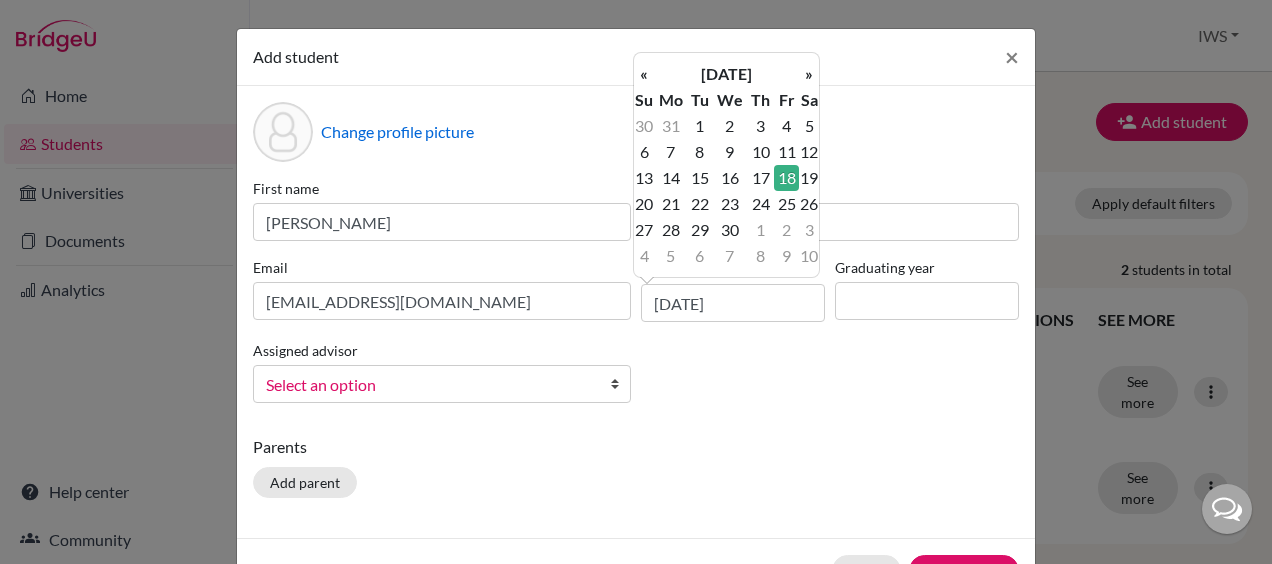 click on "18" at bounding box center [786, 178] 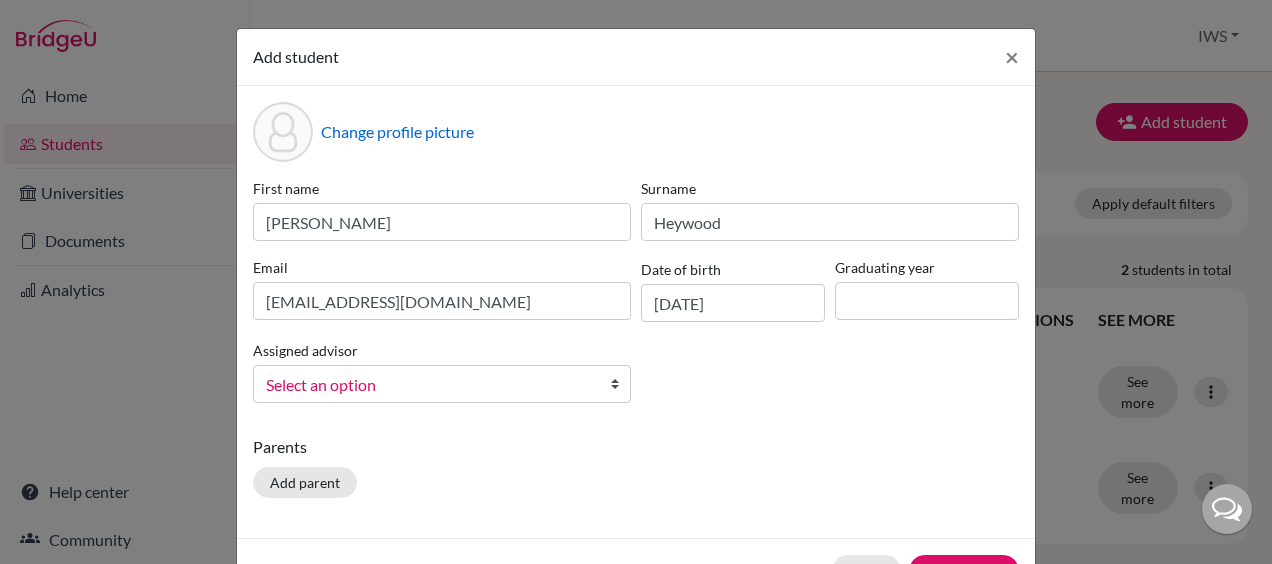 click on "Select an option" at bounding box center (429, 385) 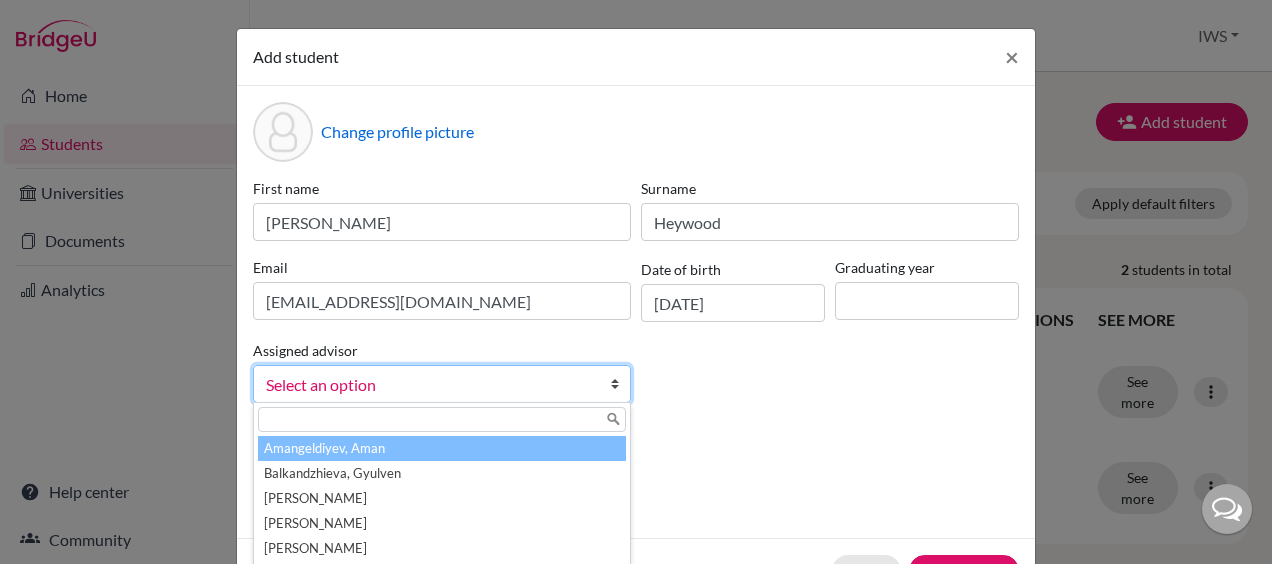 click on "First name [PERSON_NAME] Surname [PERSON_NAME] Email [EMAIL_ADDRESS][DOMAIN_NAME] Date of birth [DEMOGRAPHIC_DATA] Graduating year Assigned advisor [PERSON_NAME], [PERSON_NAME], [PERSON_NAME], [PERSON_NAME], [PERSON_NAME], [PERSON_NAME], [PERSON_NAME], [PERSON_NAME], [PERSON_NAME], [PERSON_NAME], [PERSON_NAME], [PERSON_NAME], [PERSON_NAME], [PERSON_NAME], [PERSON_NAME], [PERSON_NAME], [PERSON_NAME], [PERSON_NAME], [PERSON_NAME], Kseniia [PERSON_NAME], Melis
Select an option
Amangeldiyev, [PERSON_NAME], [PERSON_NAME], [PERSON_NAME], [PERSON_NAME], [PERSON_NAME], [PERSON_NAME], [PERSON_NAME], [PERSON_NAME], [PERSON_NAME], [PERSON_NAME], [PERSON_NAME], [PERSON_NAME], [PERSON_NAME], [PERSON_NAME], [PERSON_NAME], [PERSON_NAME], [PERSON_NAME], [PERSON_NAME], [PERSON_NAME], [PERSON_NAME]" at bounding box center [636, 298] 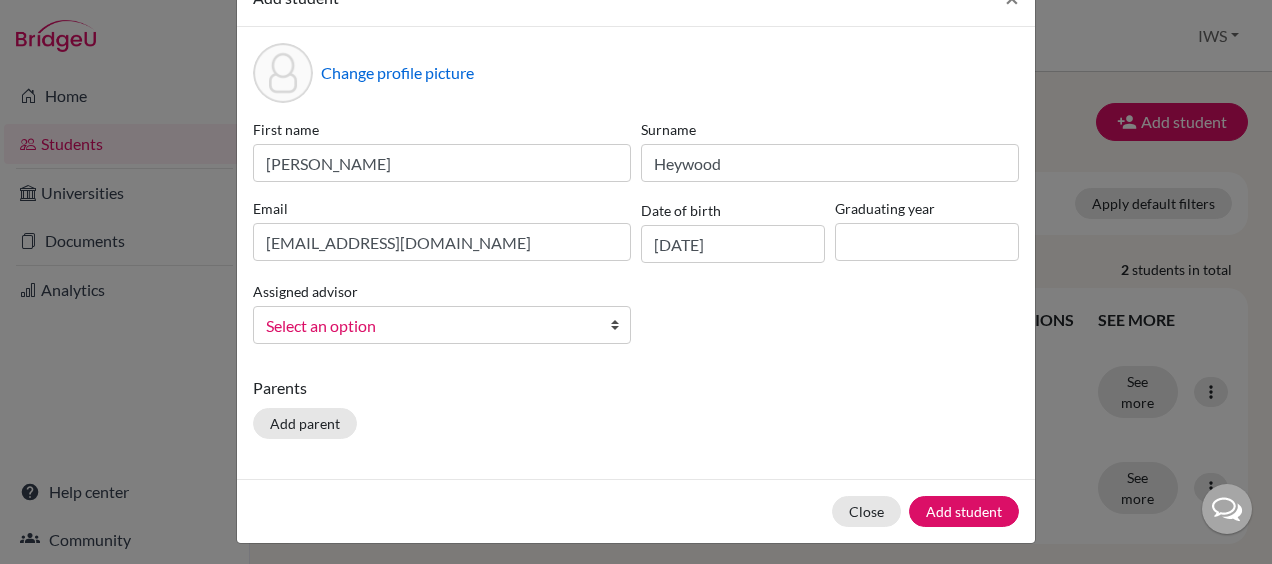 scroll, scrollTop: 100, scrollLeft: 0, axis: vertical 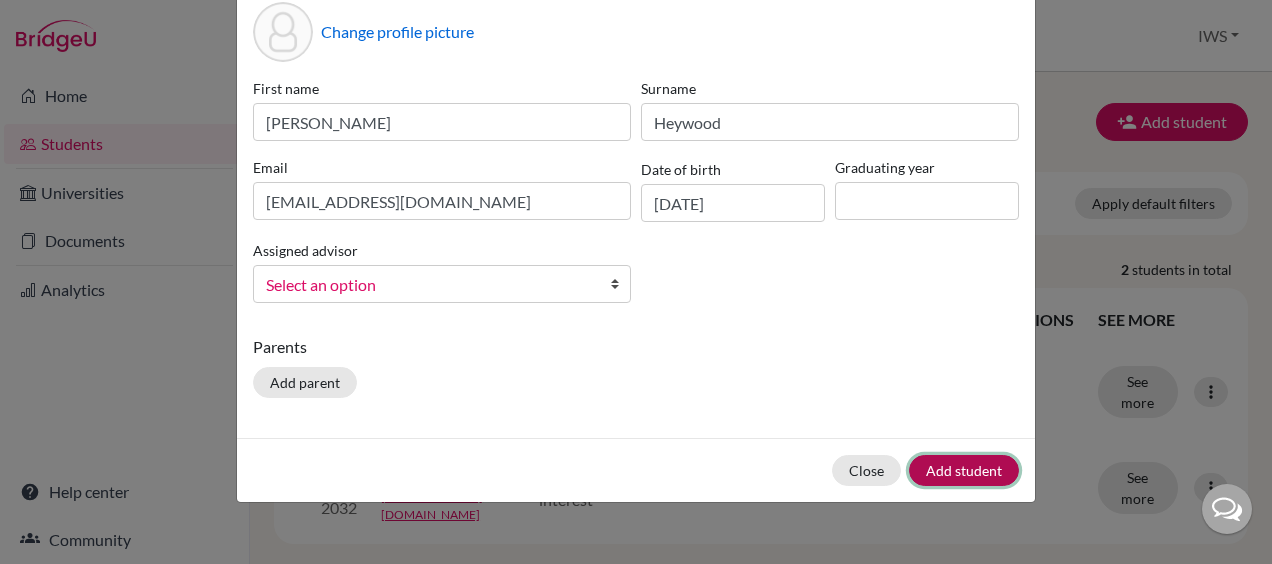 click on "Add student" at bounding box center (964, 470) 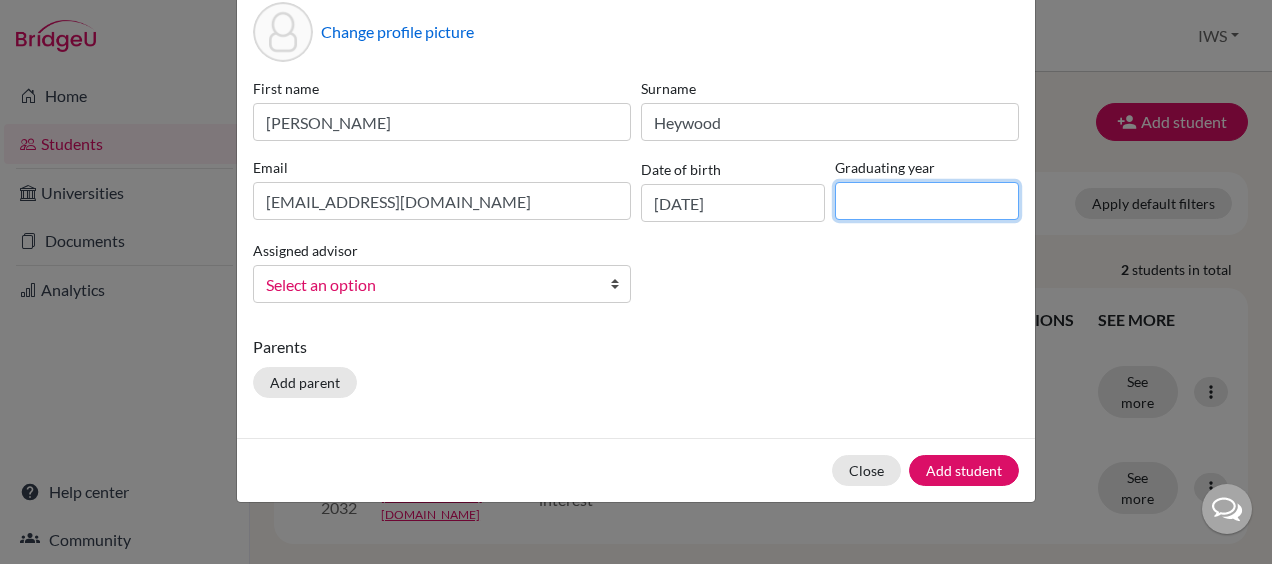 click at bounding box center [927, 201] 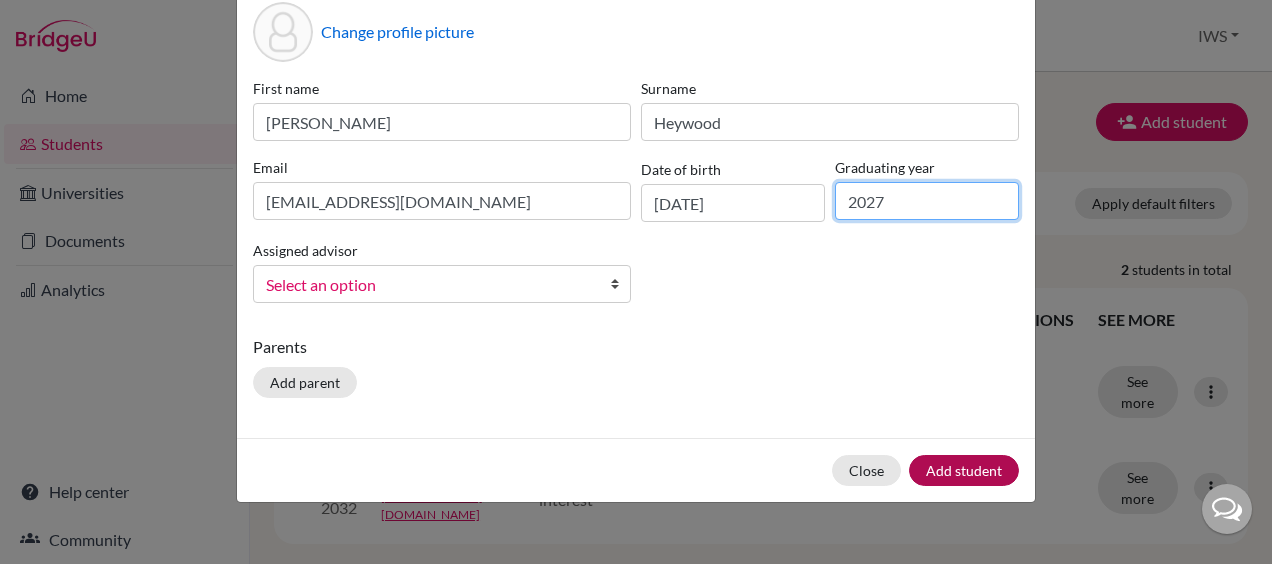 type on "2027" 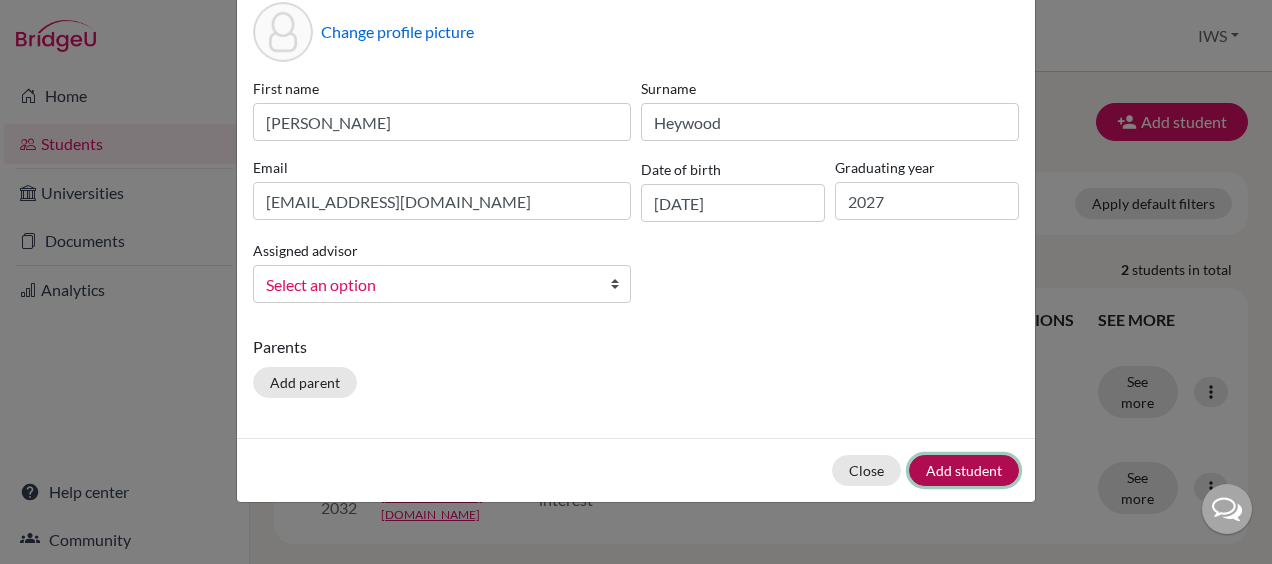 click on "Add student" at bounding box center [964, 470] 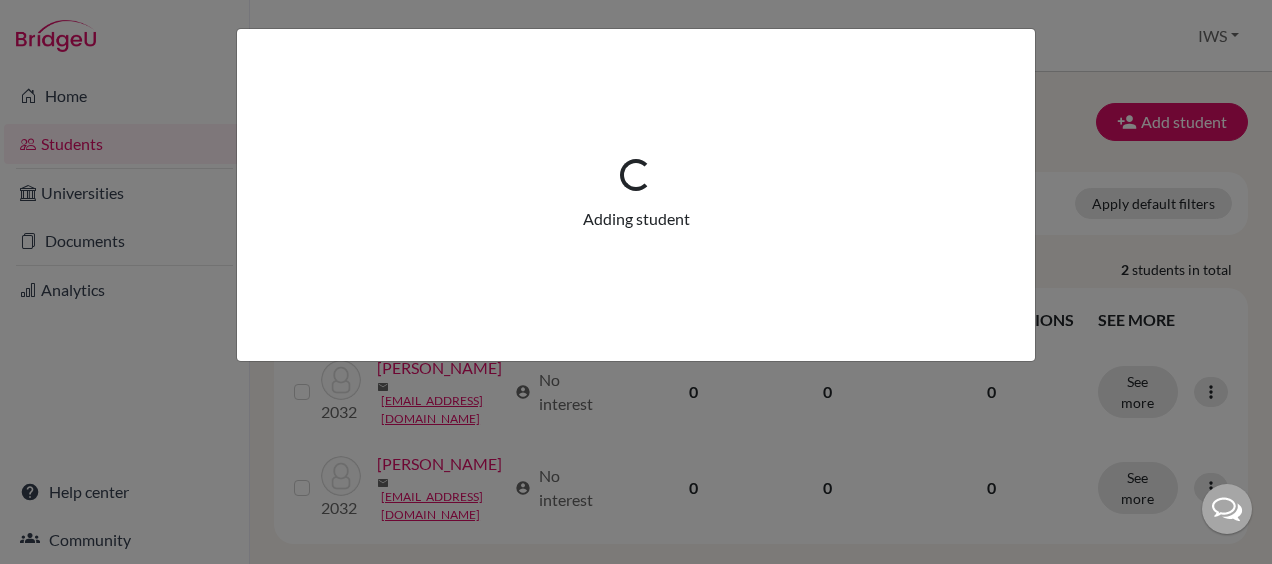 scroll, scrollTop: 0, scrollLeft: 0, axis: both 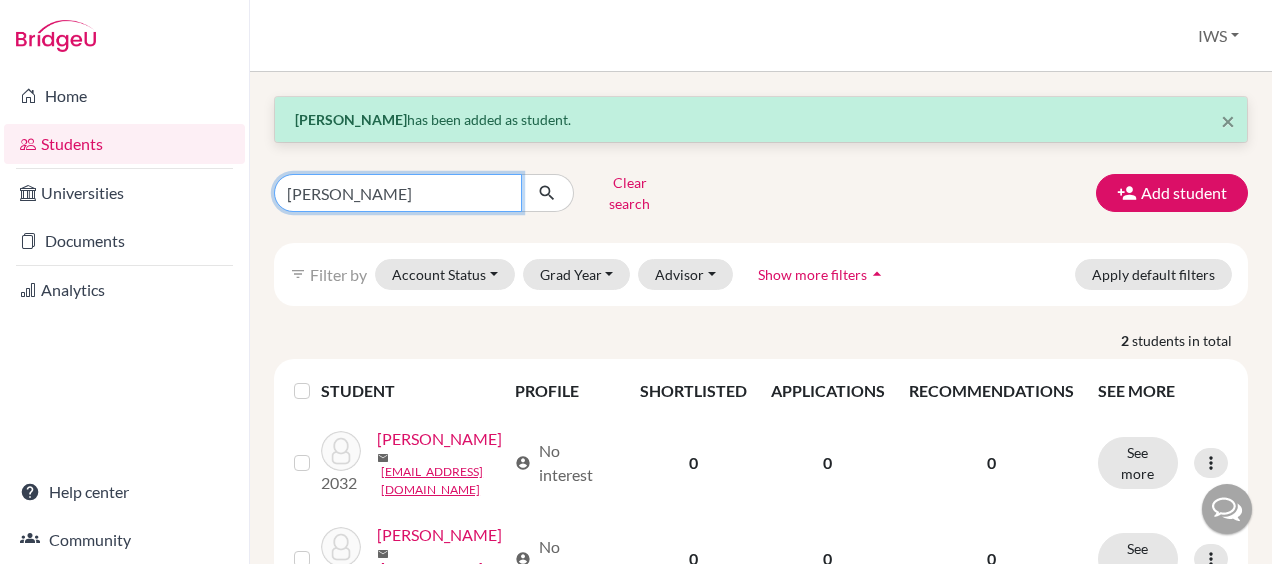 drag, startPoint x: 428, startPoint y: 185, endPoint x: 274, endPoint y: 183, distance: 154.01299 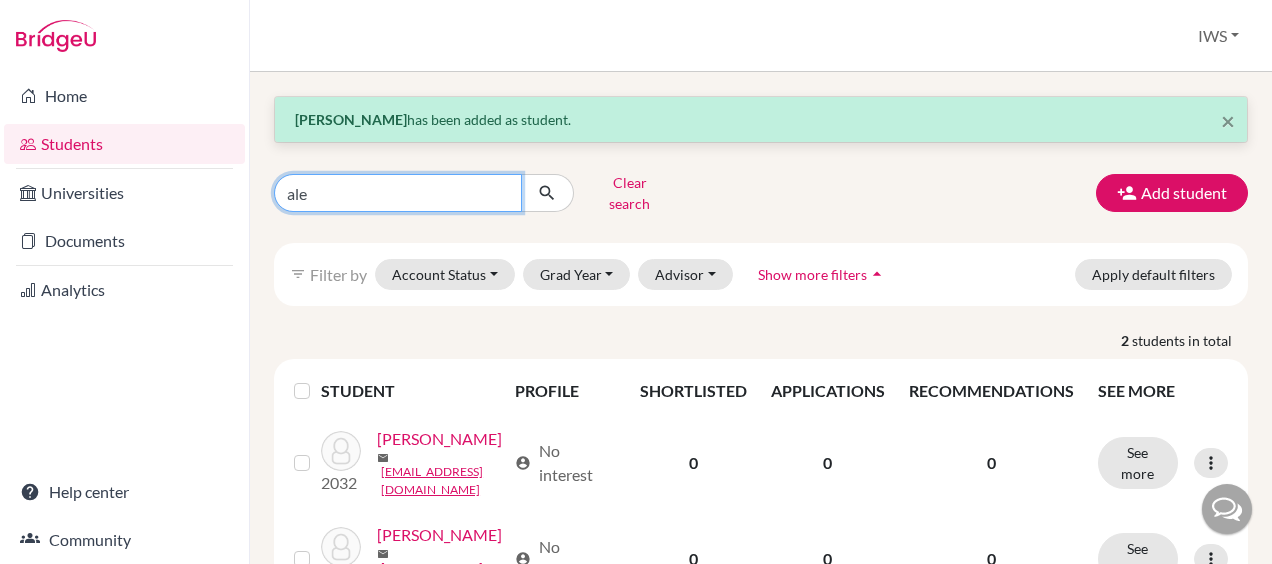 type on "[PERSON_NAME]" 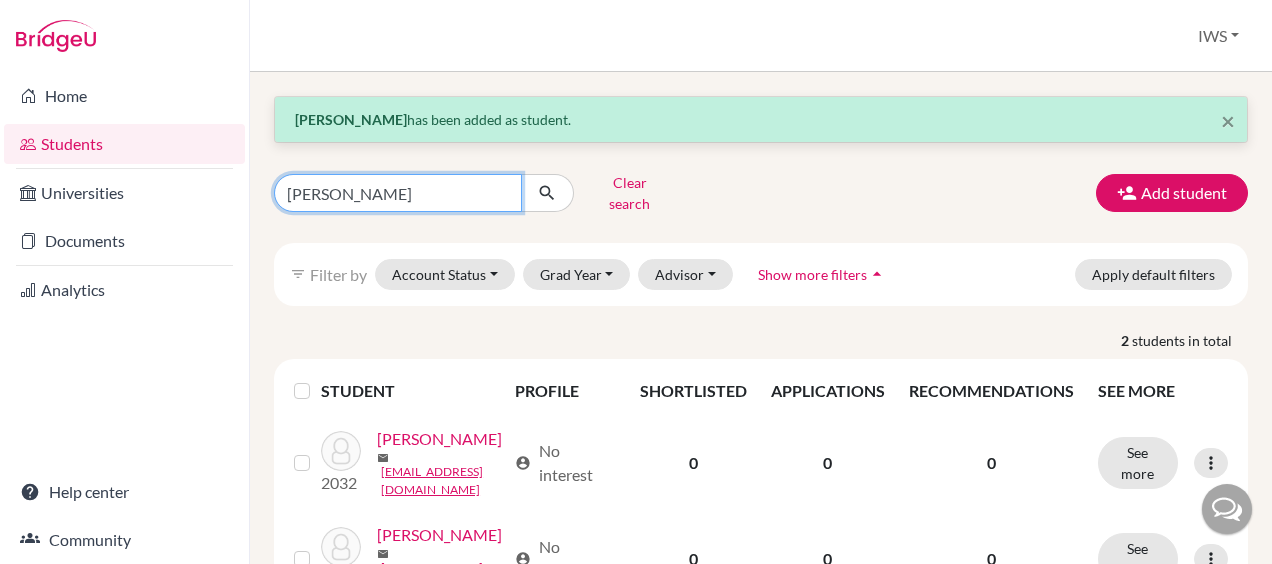 click at bounding box center [547, 193] 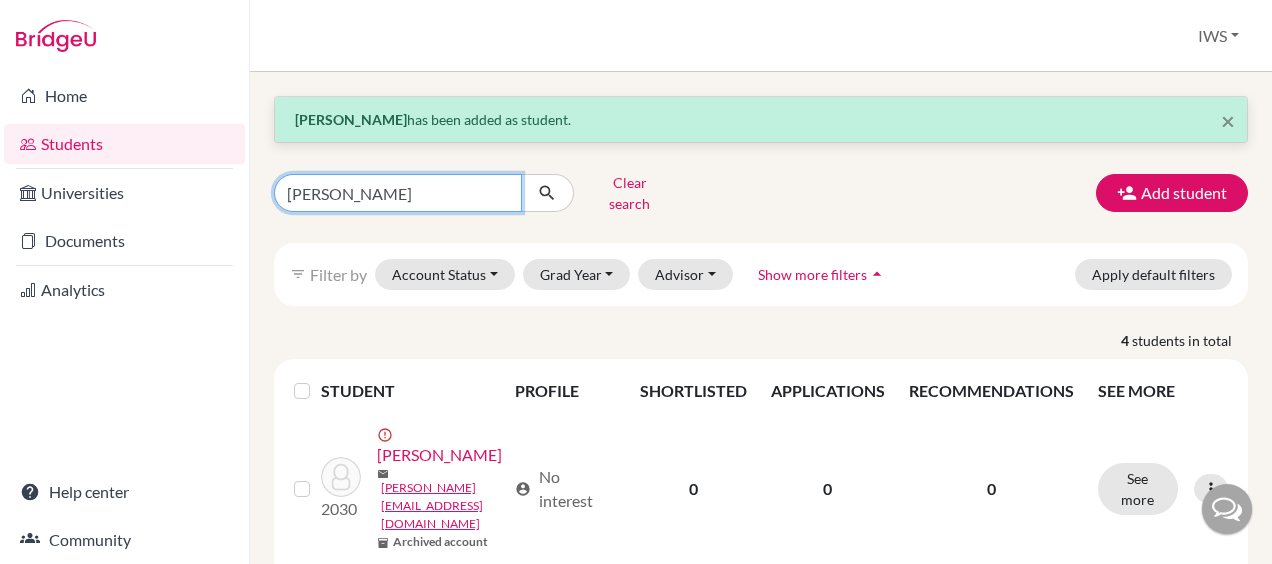 drag, startPoint x: 338, startPoint y: 180, endPoint x: 202, endPoint y: 155, distance: 138.2787 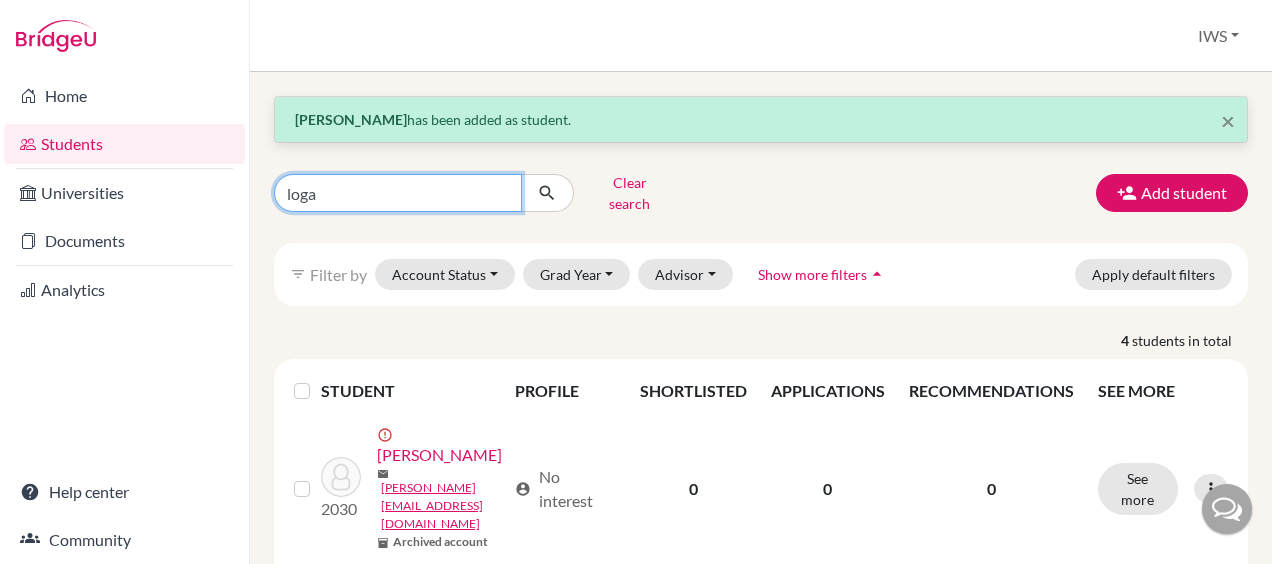 type on "[PERSON_NAME]" 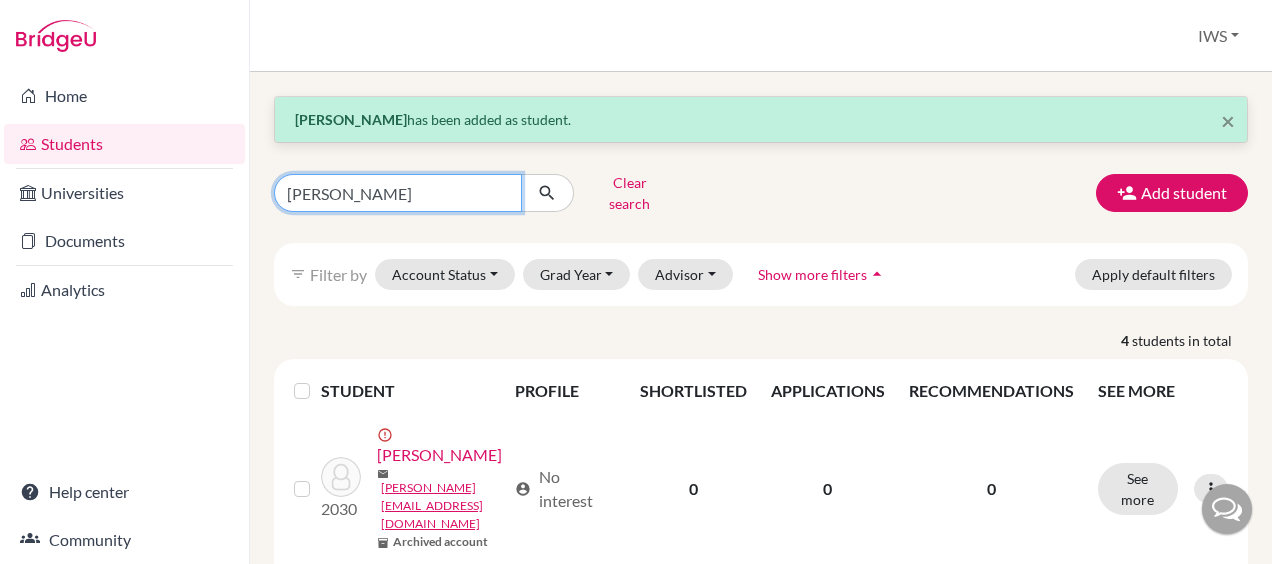 click at bounding box center [547, 193] 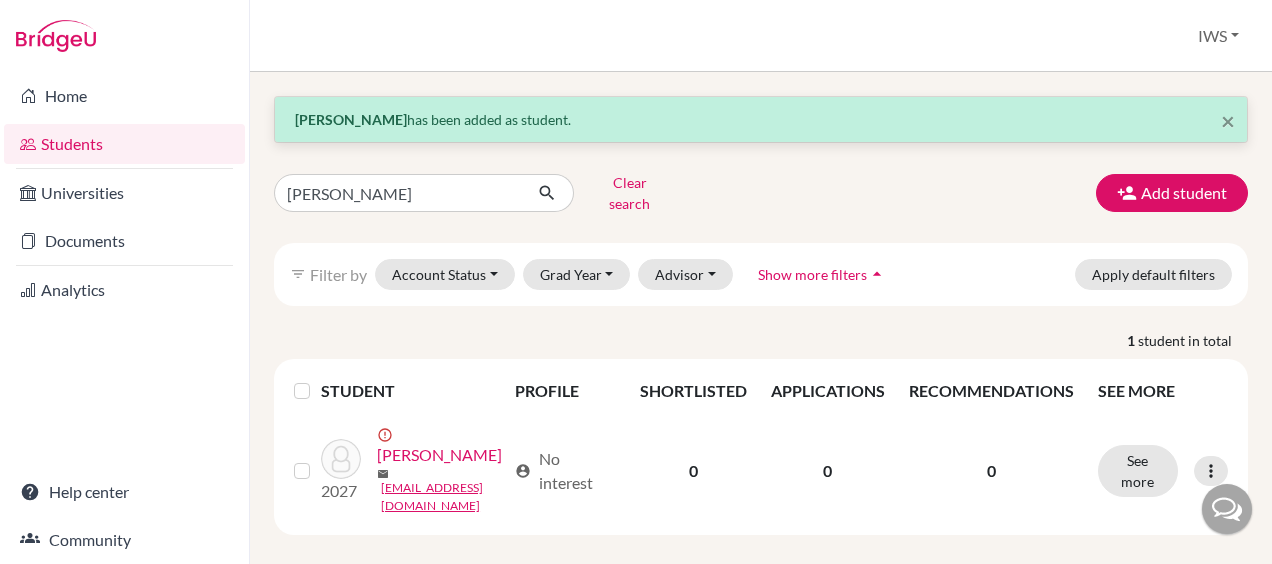 scroll, scrollTop: 22, scrollLeft: 0, axis: vertical 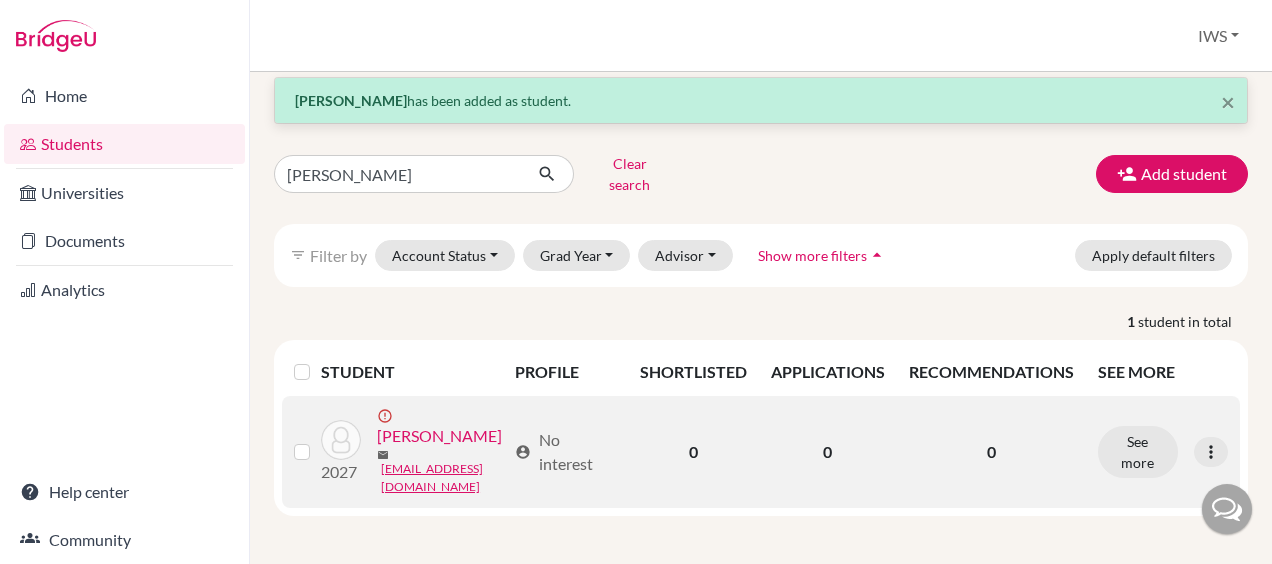 click on "2027 error_outline [PERSON_NAME] mail [EMAIL_ADDRESS][DOMAIN_NAME]" at bounding box center [406, 452] 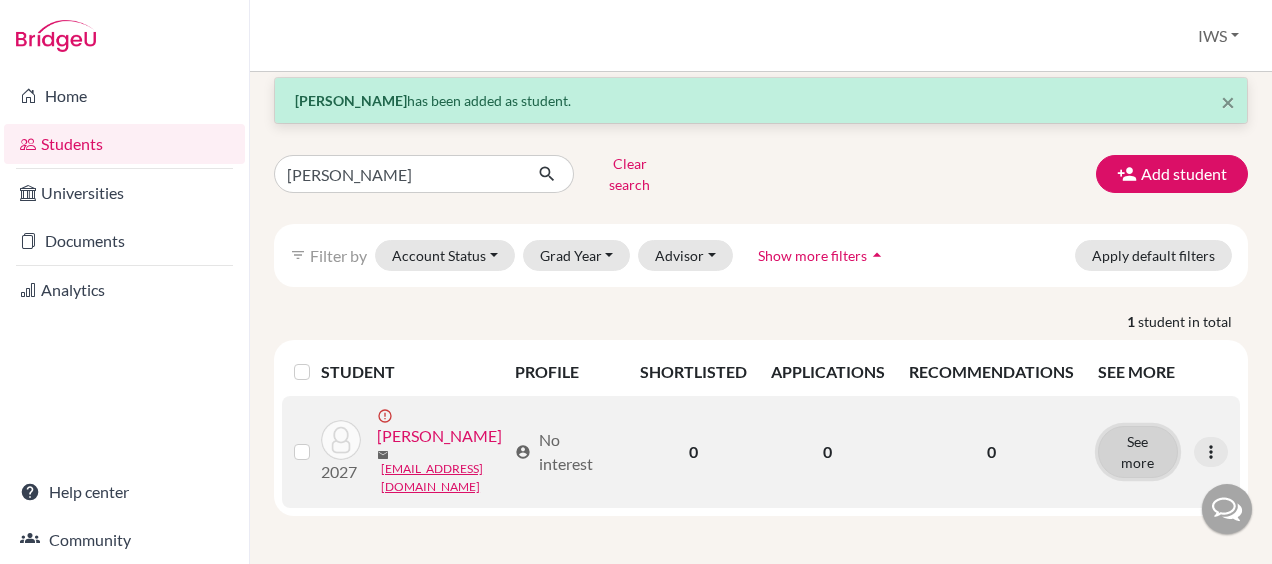 click on "See more" at bounding box center [1138, 452] 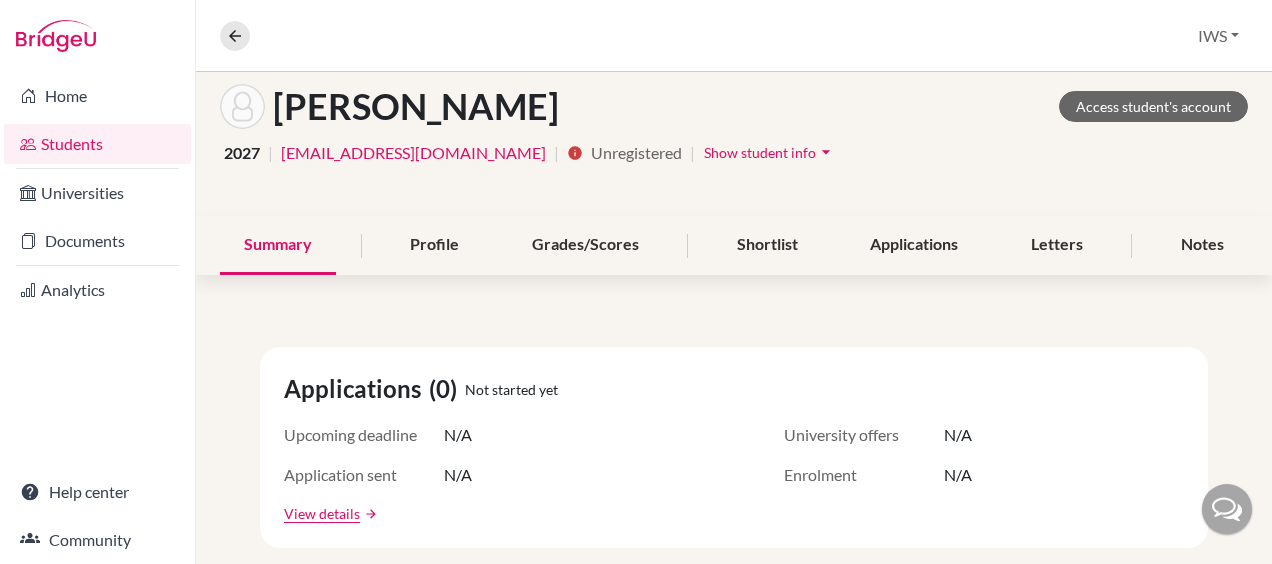 scroll, scrollTop: 200, scrollLeft: 0, axis: vertical 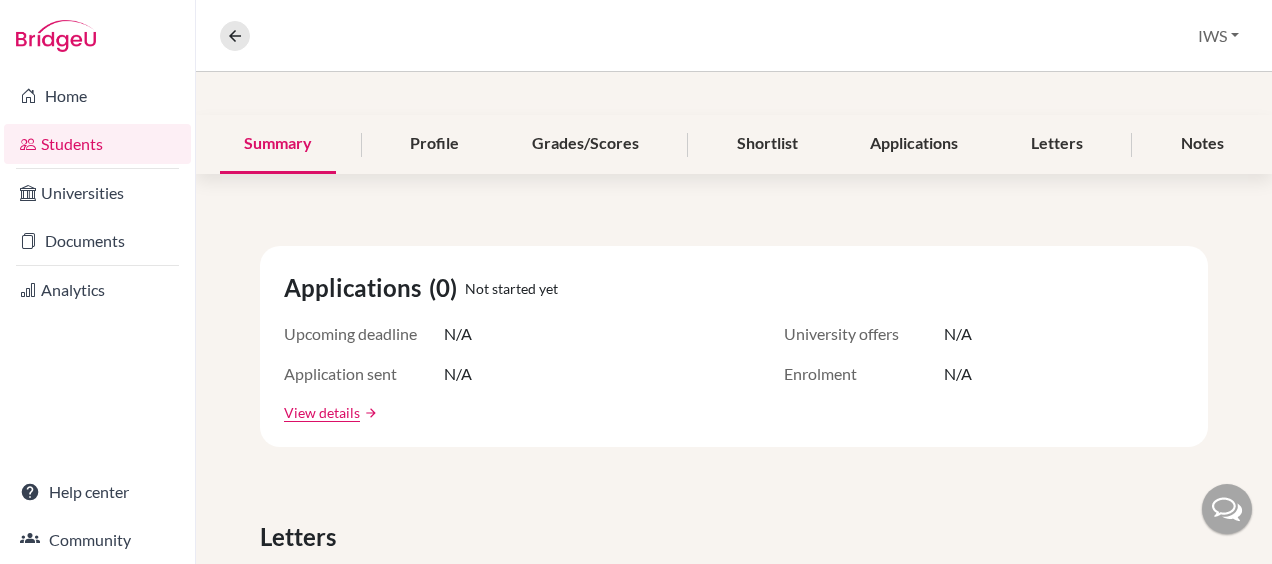 click on "Overview Student details" at bounding box center (243, 36) 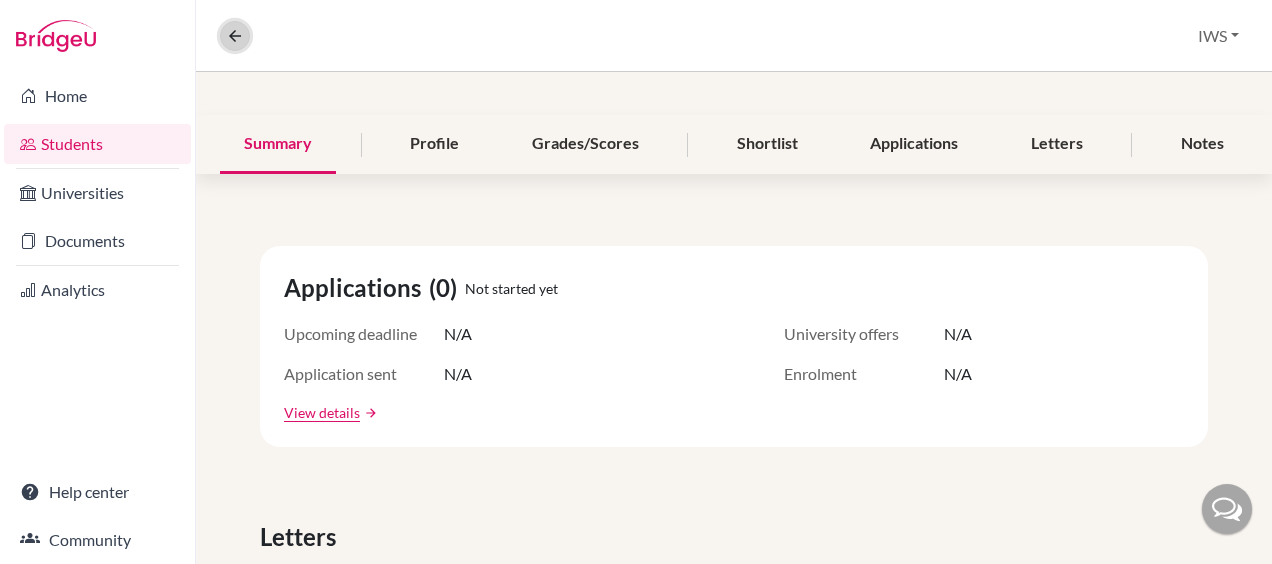 click at bounding box center (235, 36) 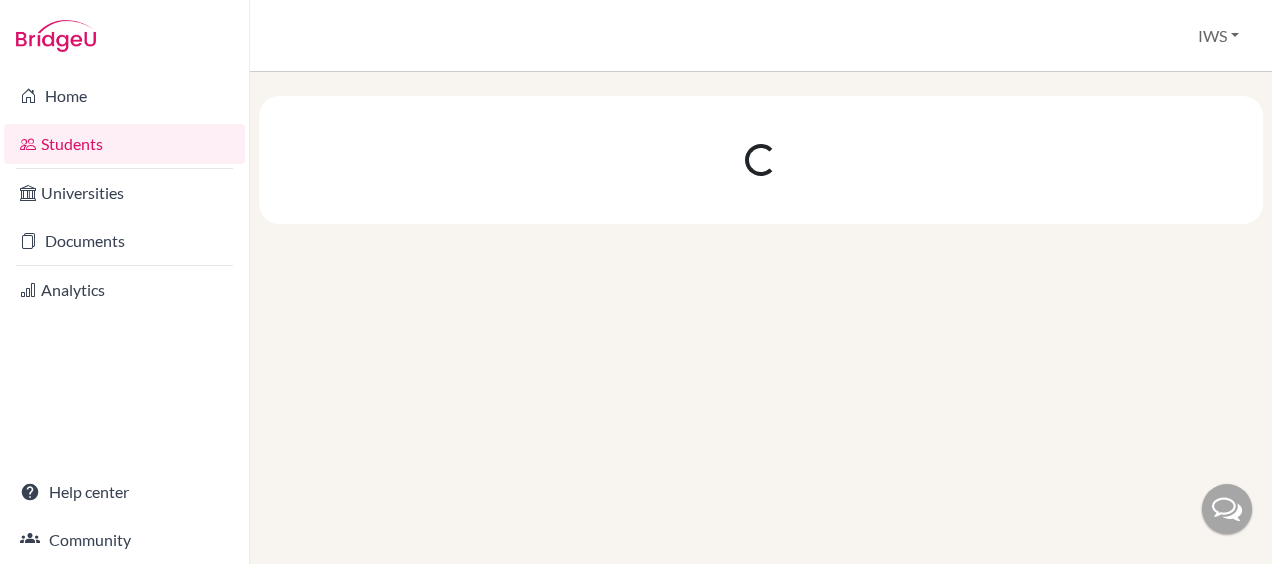 scroll, scrollTop: 0, scrollLeft: 0, axis: both 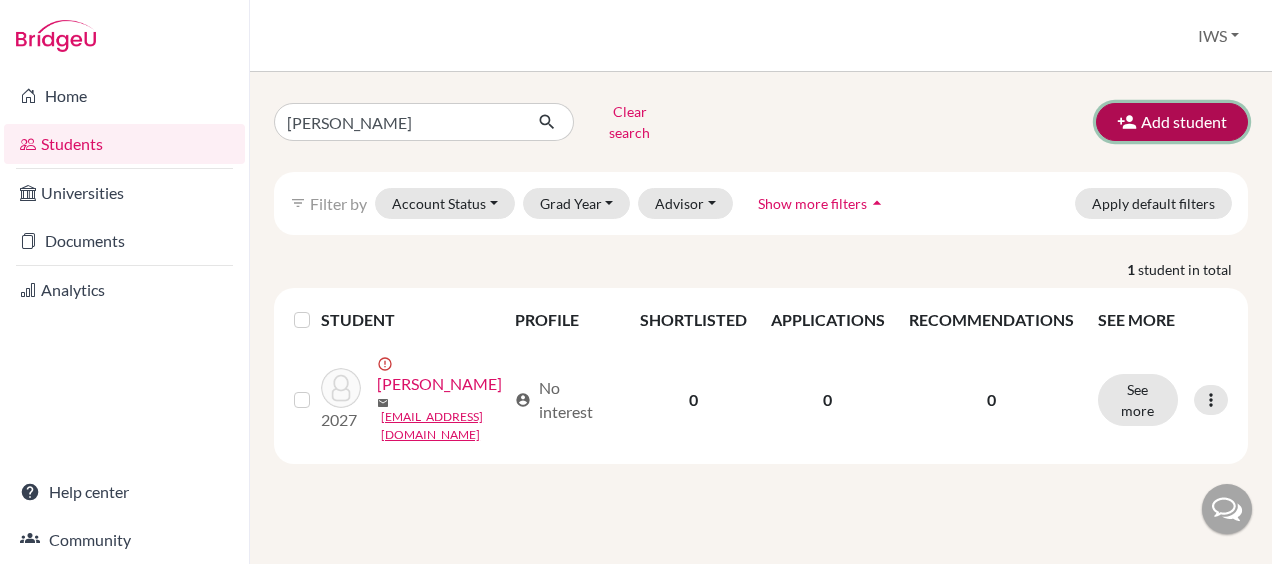 click on "Add student" at bounding box center [1172, 122] 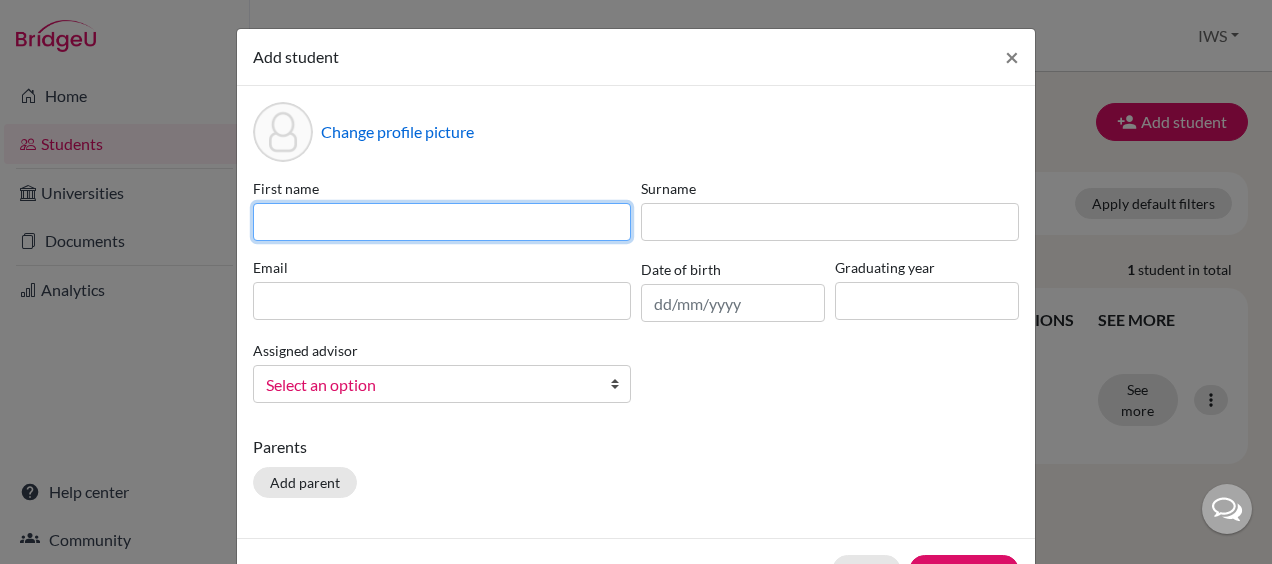 click at bounding box center [442, 222] 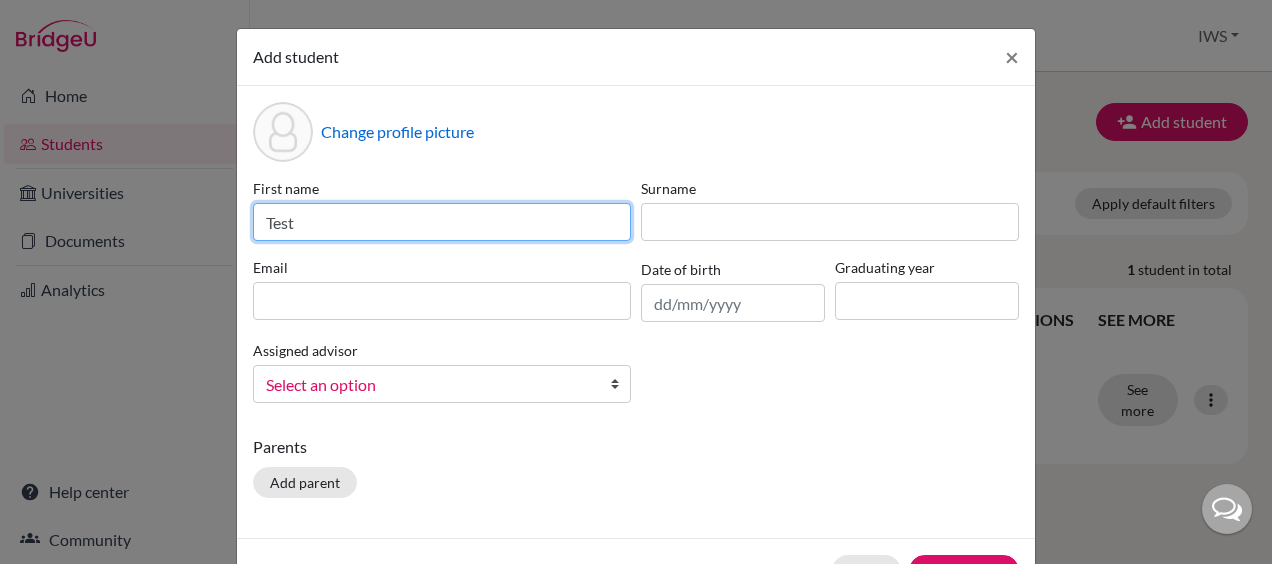 type on "Test" 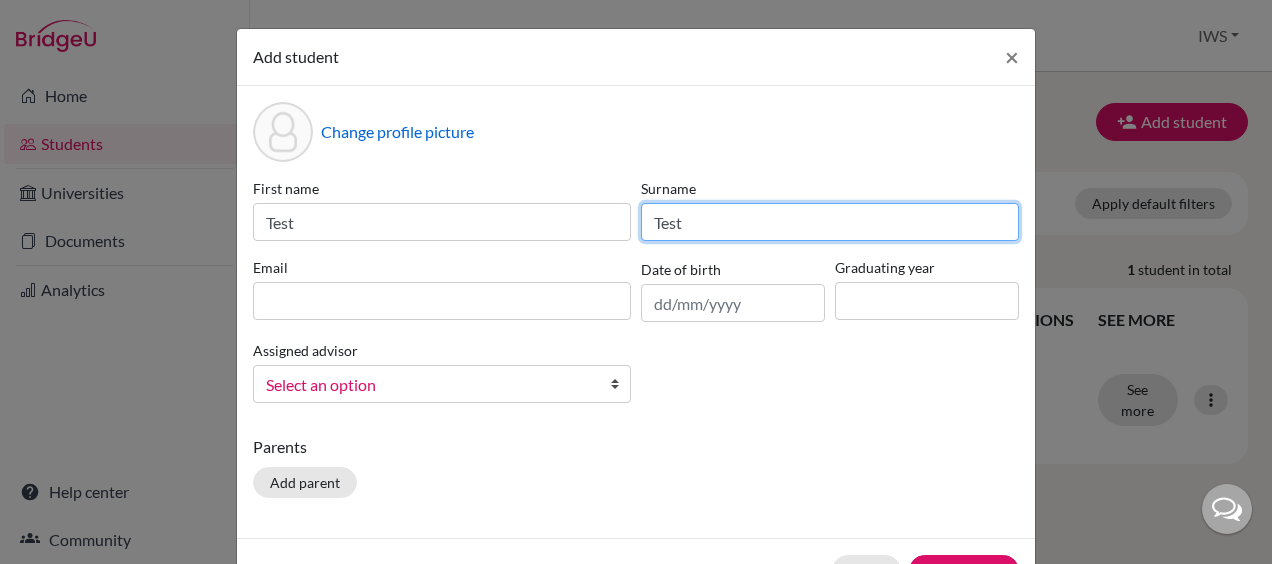 type on "Test" 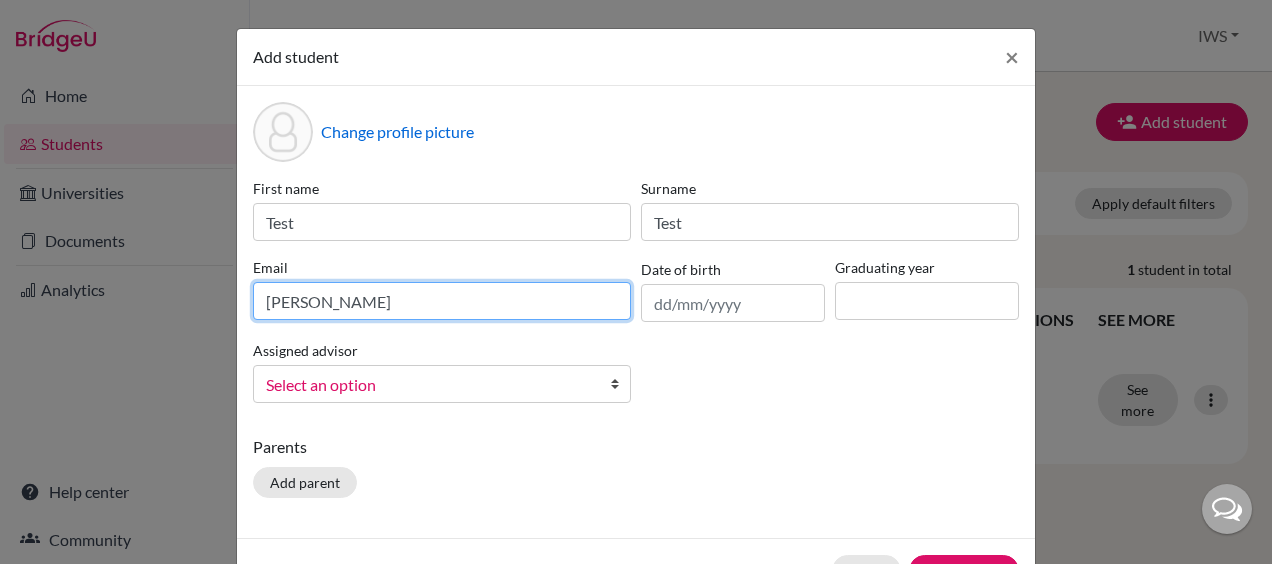 type on "[EMAIL_ADDRESS][DOMAIN_NAME]" 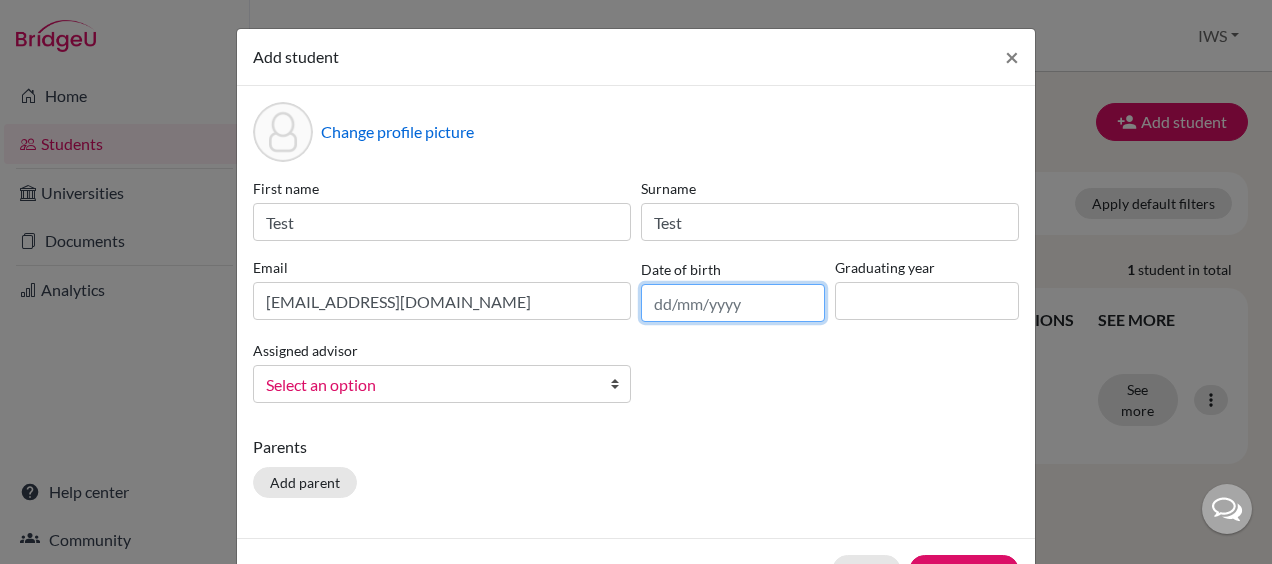 type on "[DATE]" 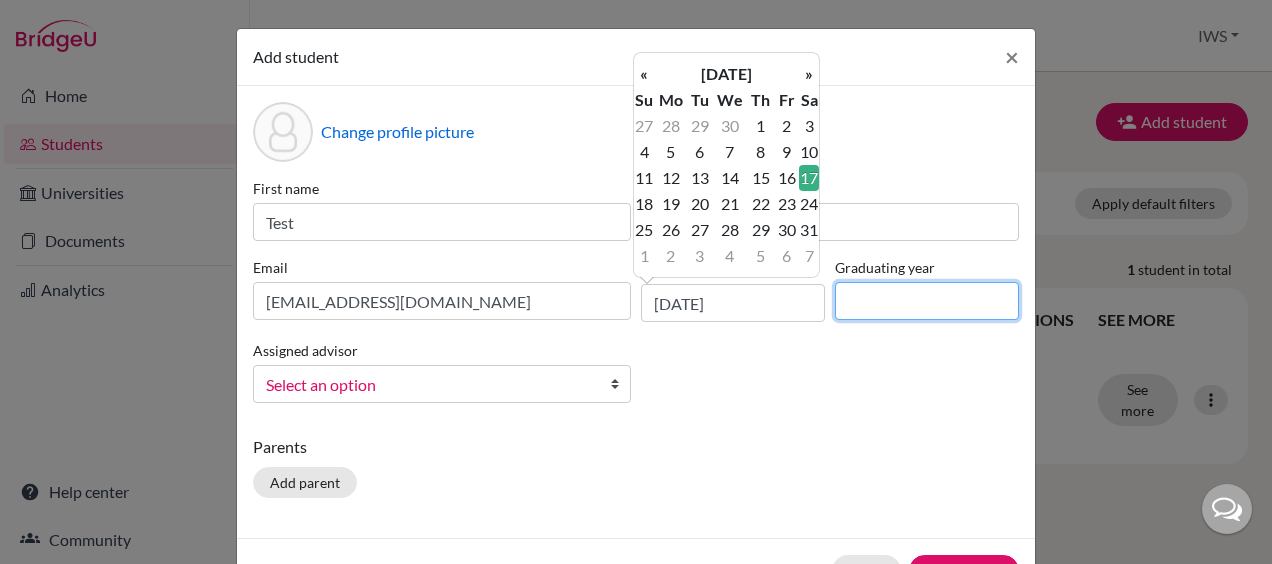 click at bounding box center [927, 301] 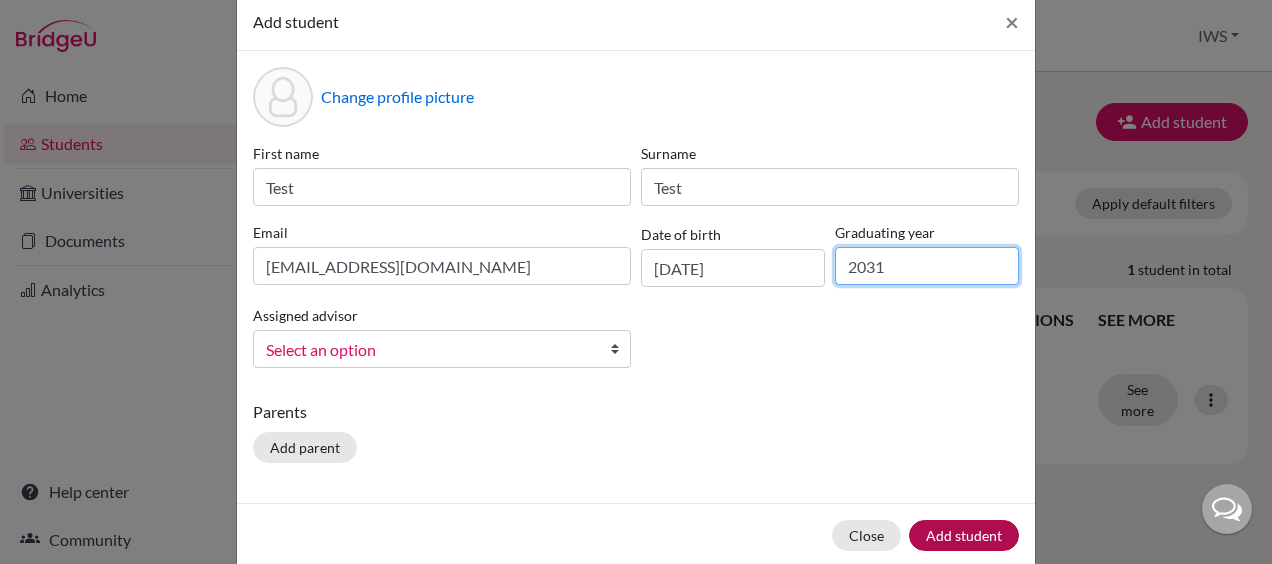 scroll, scrollTop: 64, scrollLeft: 0, axis: vertical 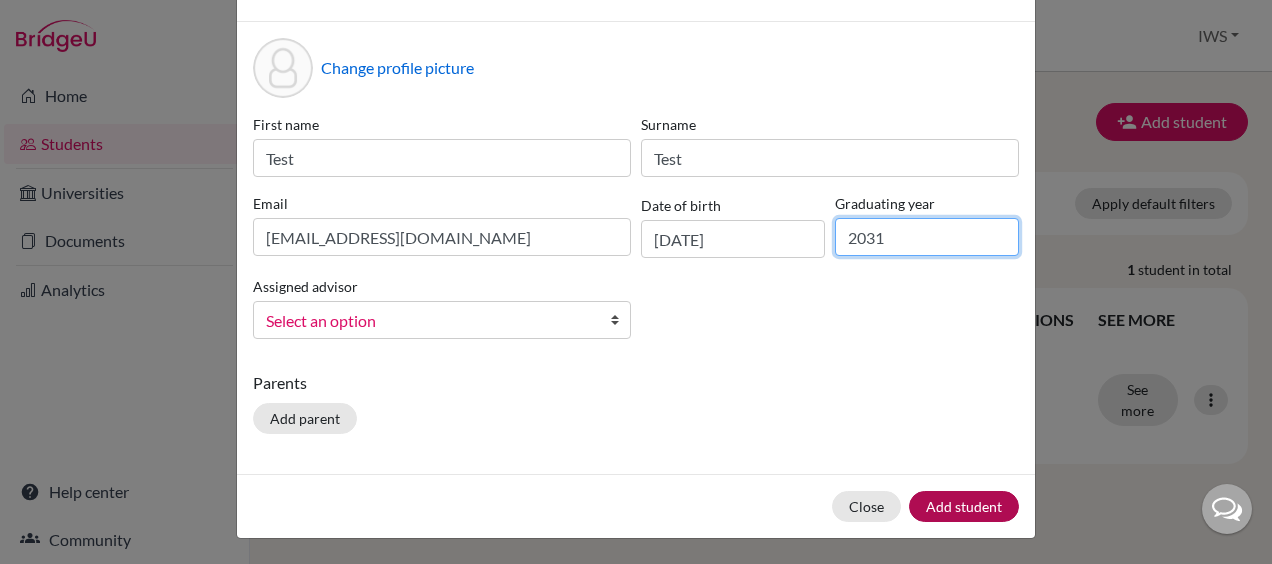 type on "2031" 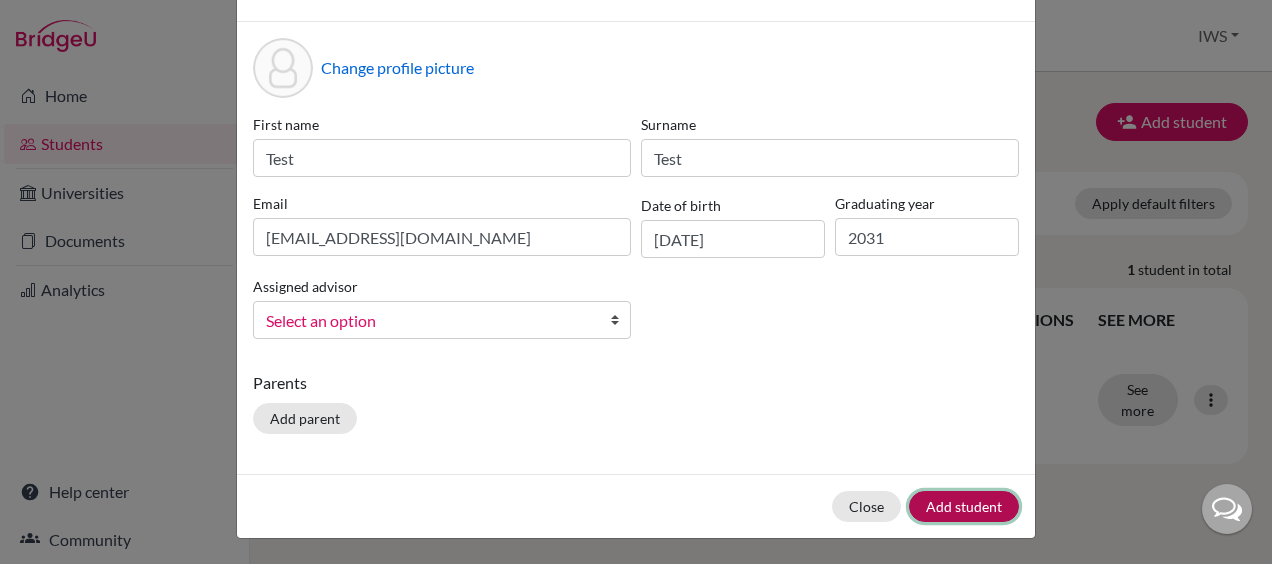 click on "Add student" at bounding box center [964, 506] 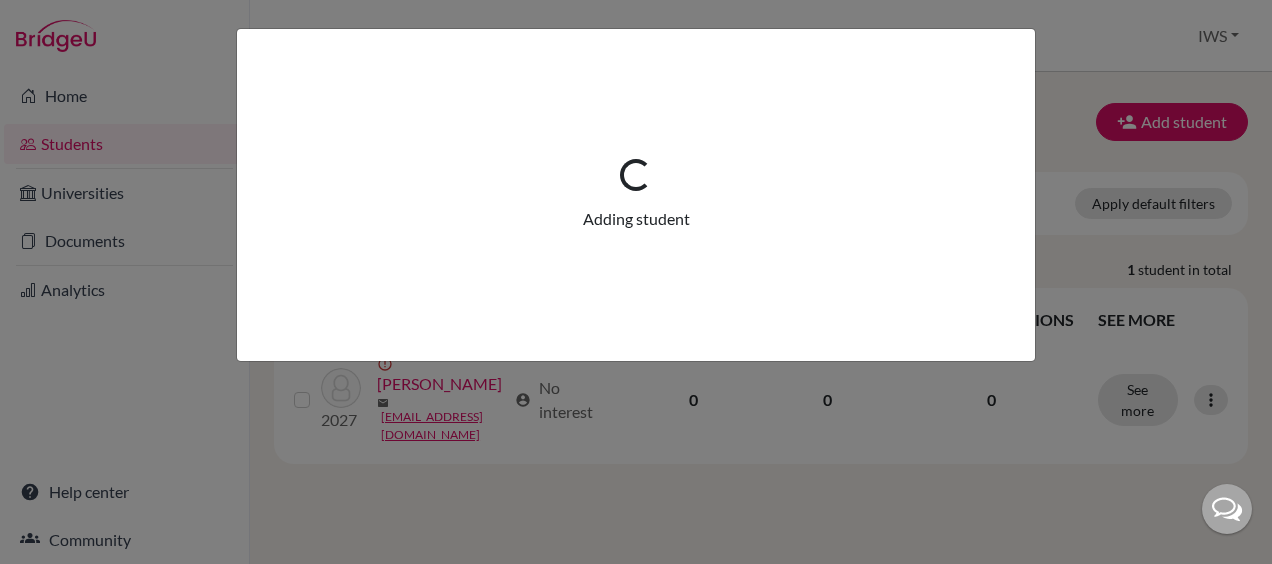 scroll, scrollTop: 0, scrollLeft: 0, axis: both 